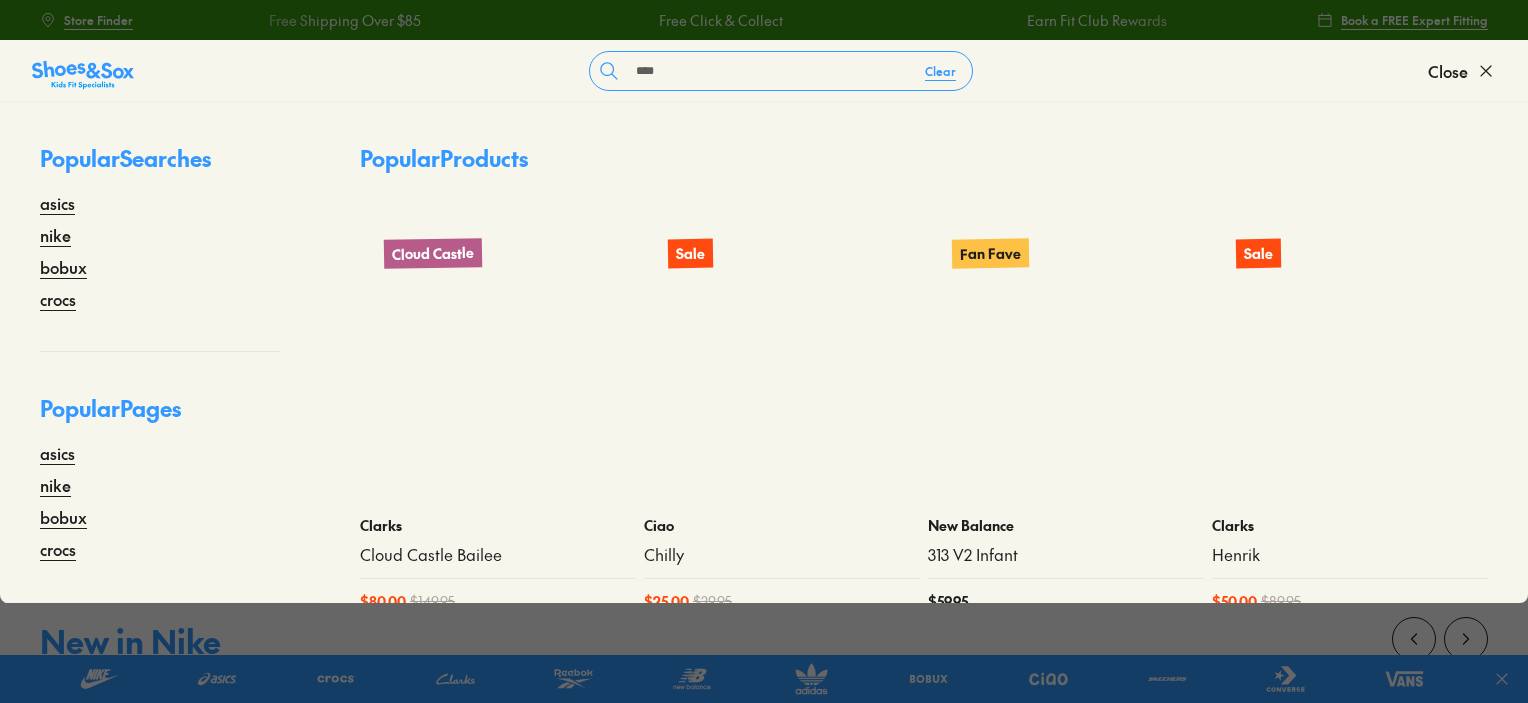 scroll, scrollTop: 0, scrollLeft: 0, axis: both 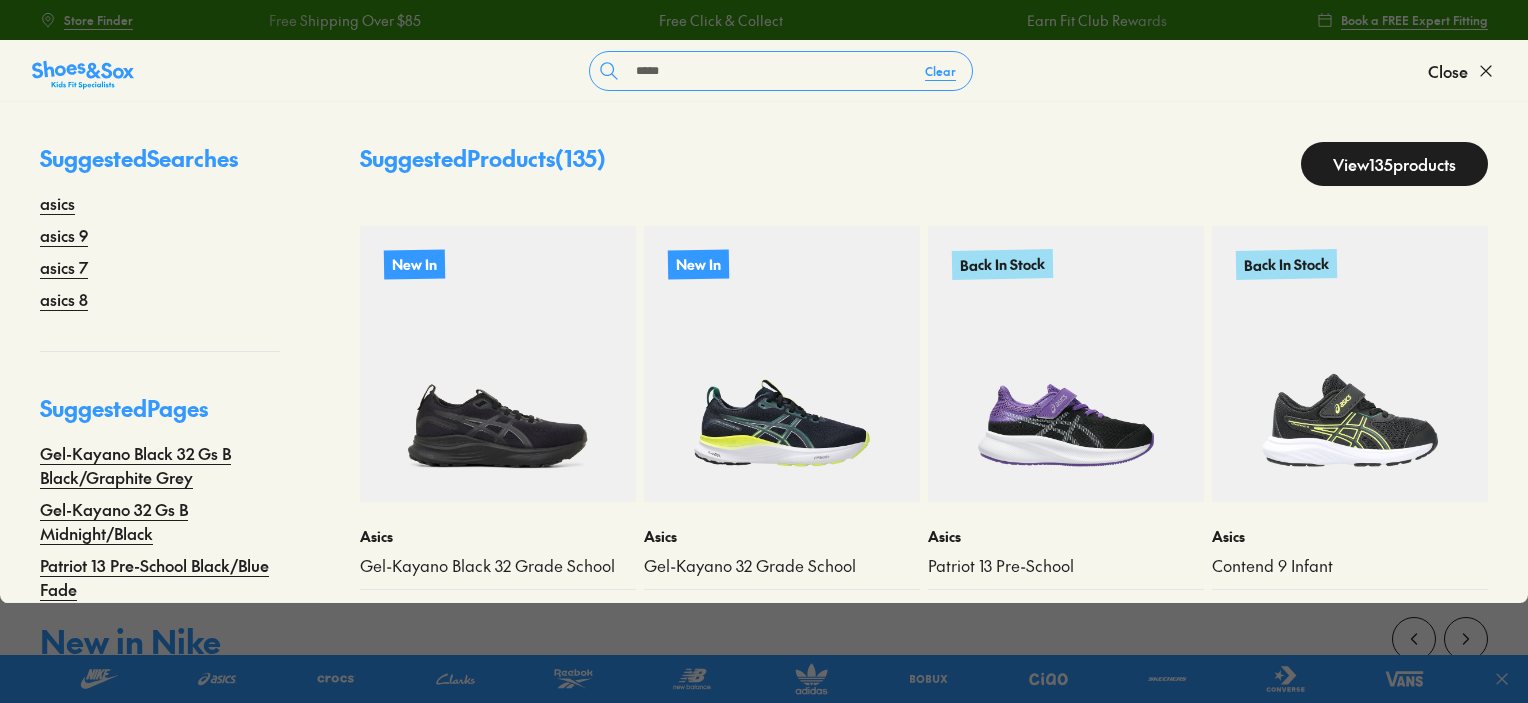 type on "*****" 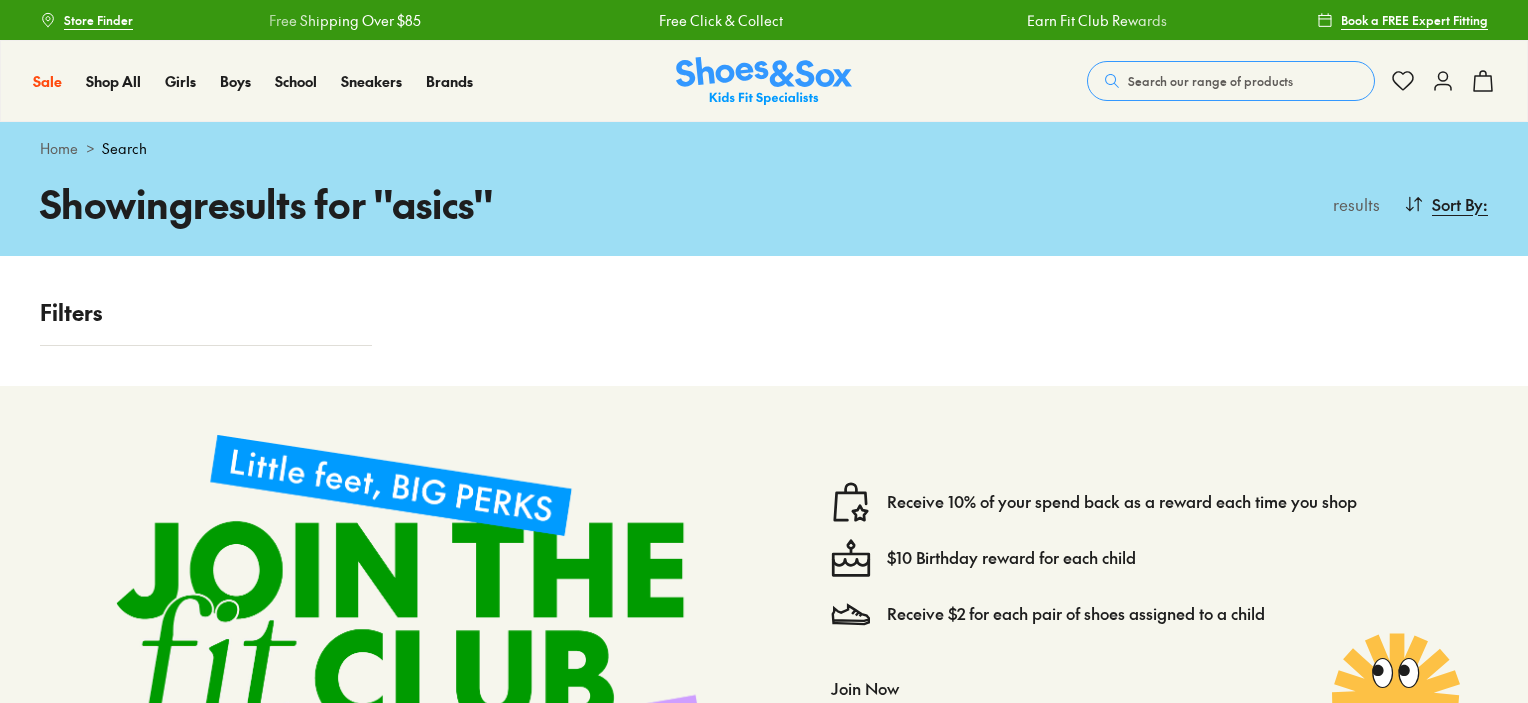 scroll, scrollTop: 0, scrollLeft: 0, axis: both 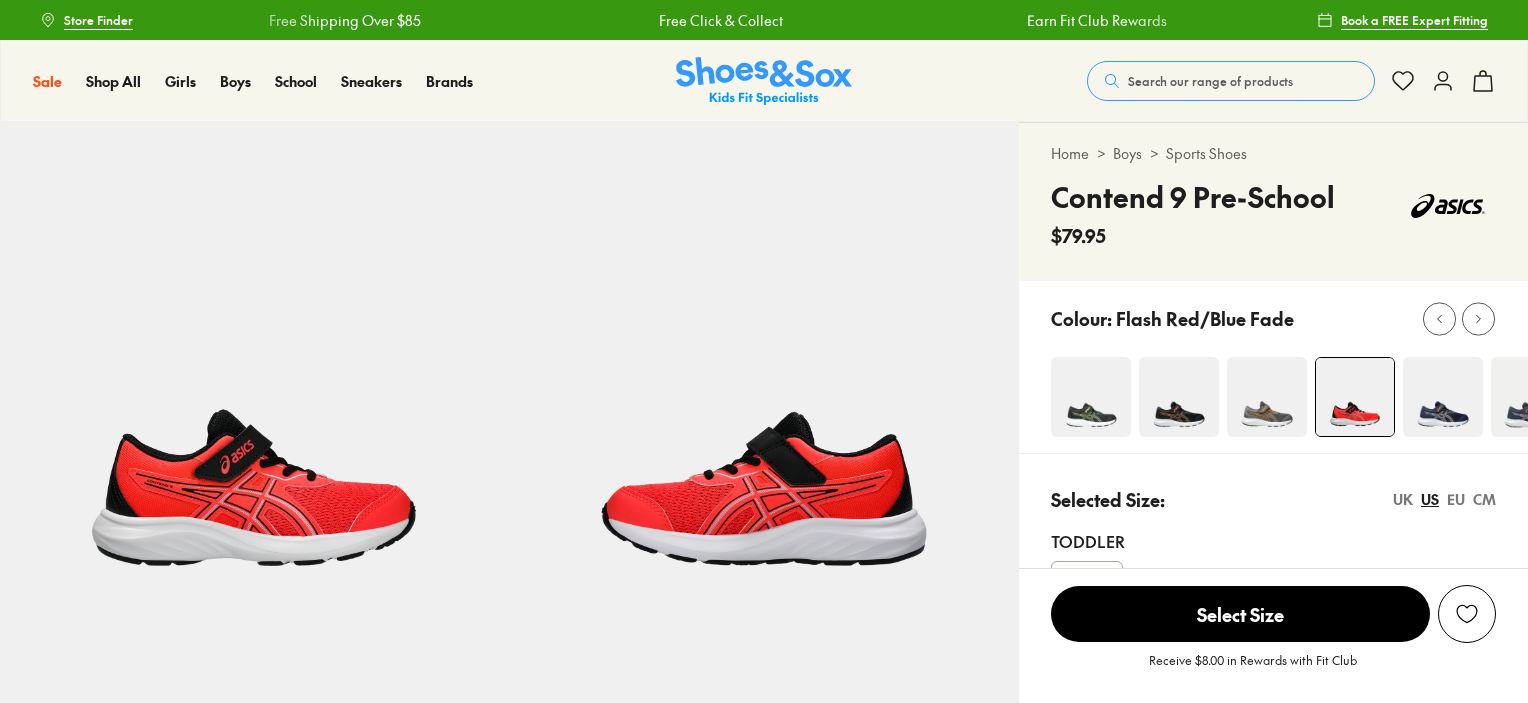 select on "*" 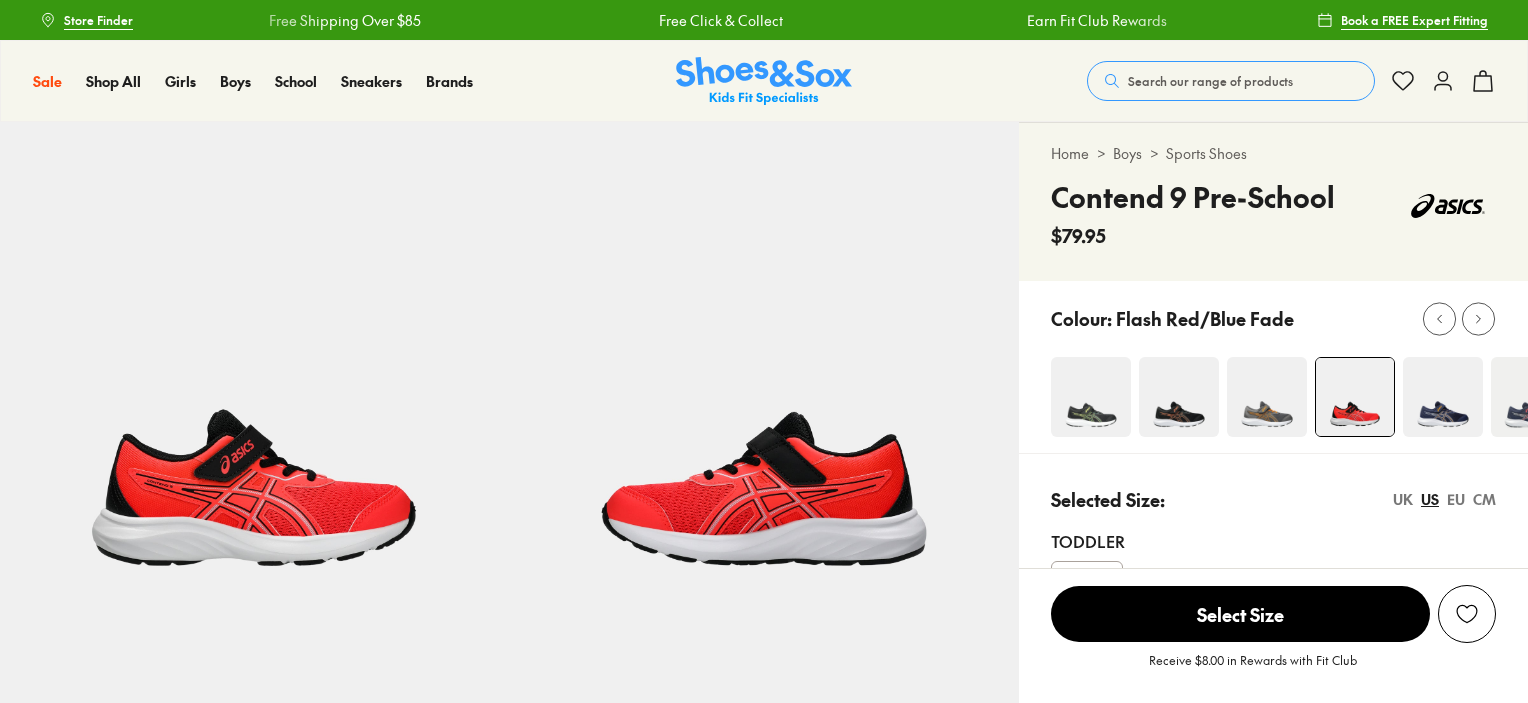 scroll, scrollTop: 0, scrollLeft: 0, axis: both 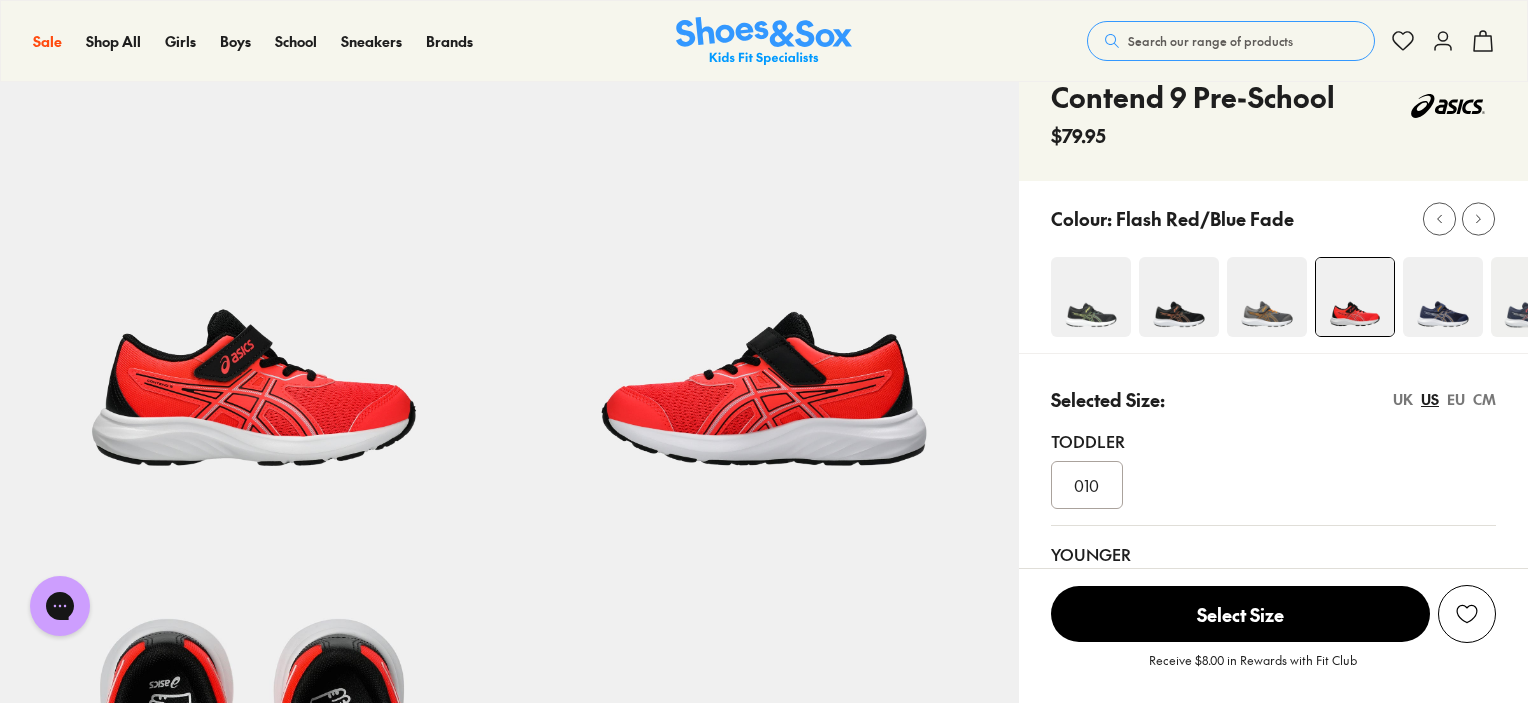 click 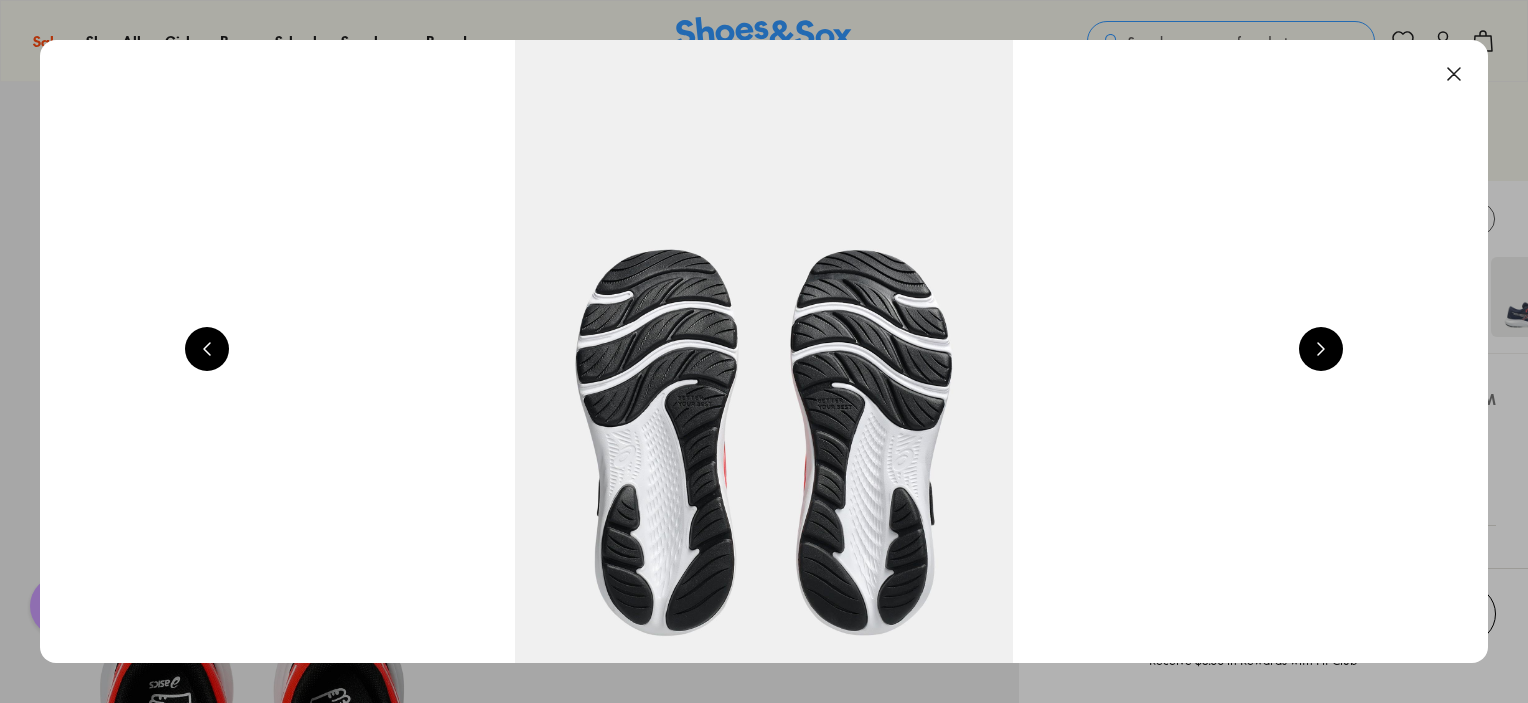 scroll, scrollTop: 0, scrollLeft: 2912, axis: horizontal 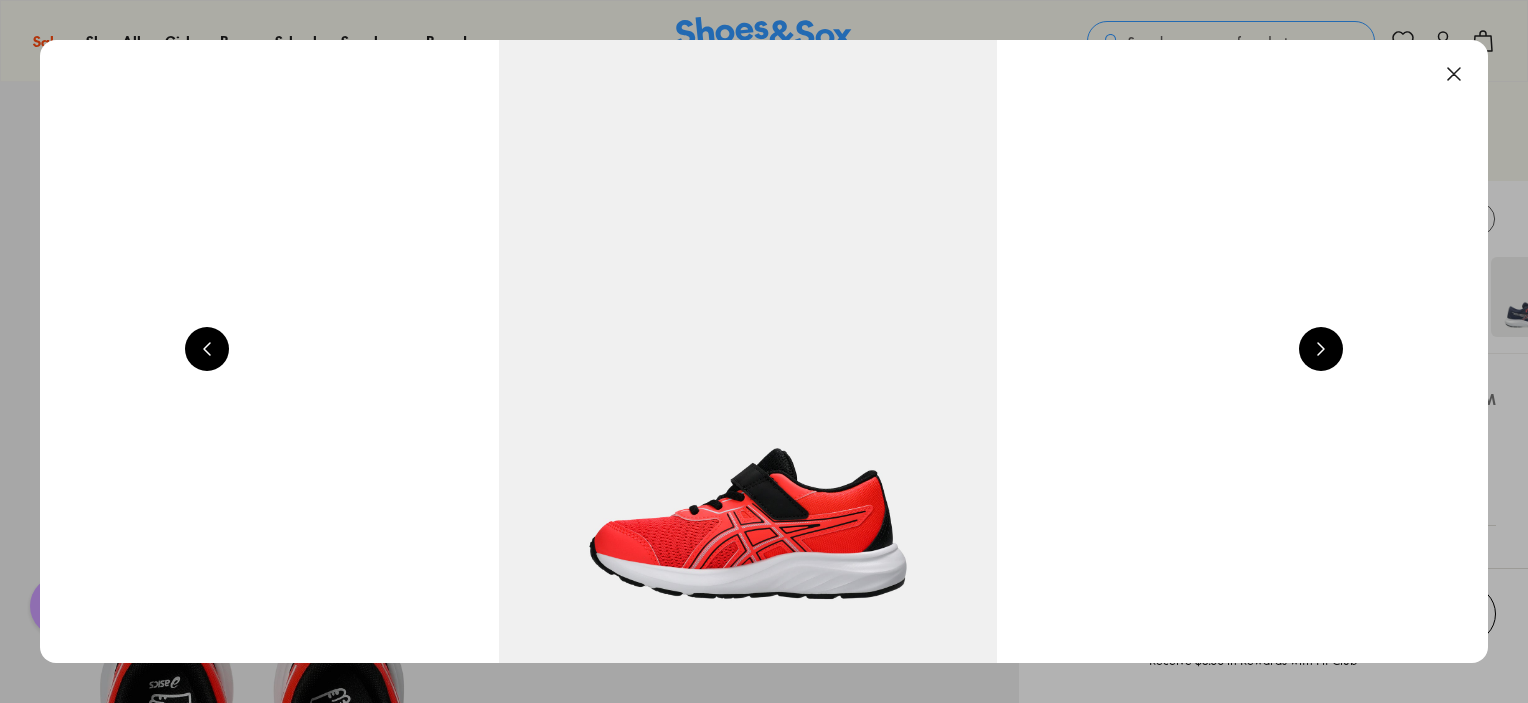 click at bounding box center [1454, 74] 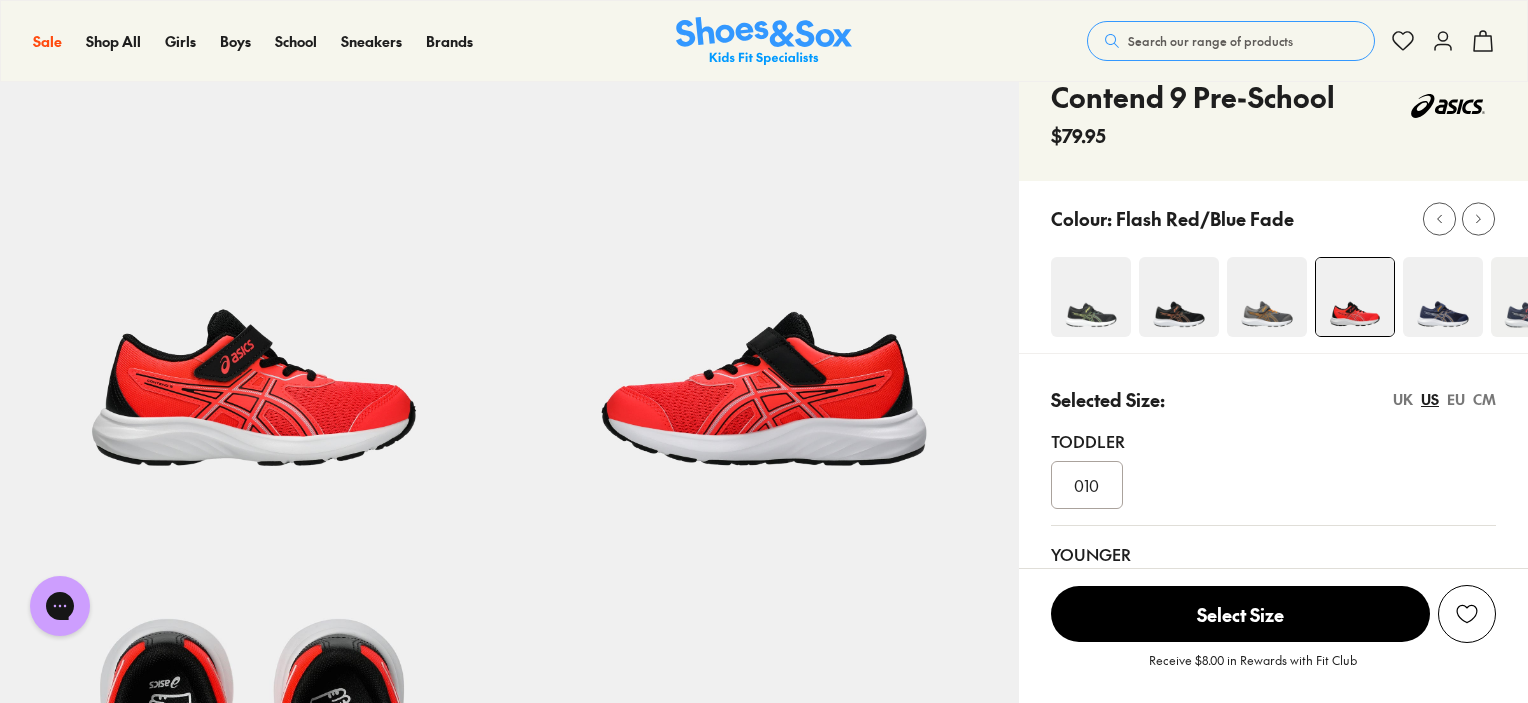 click at bounding box center [1179, 297] 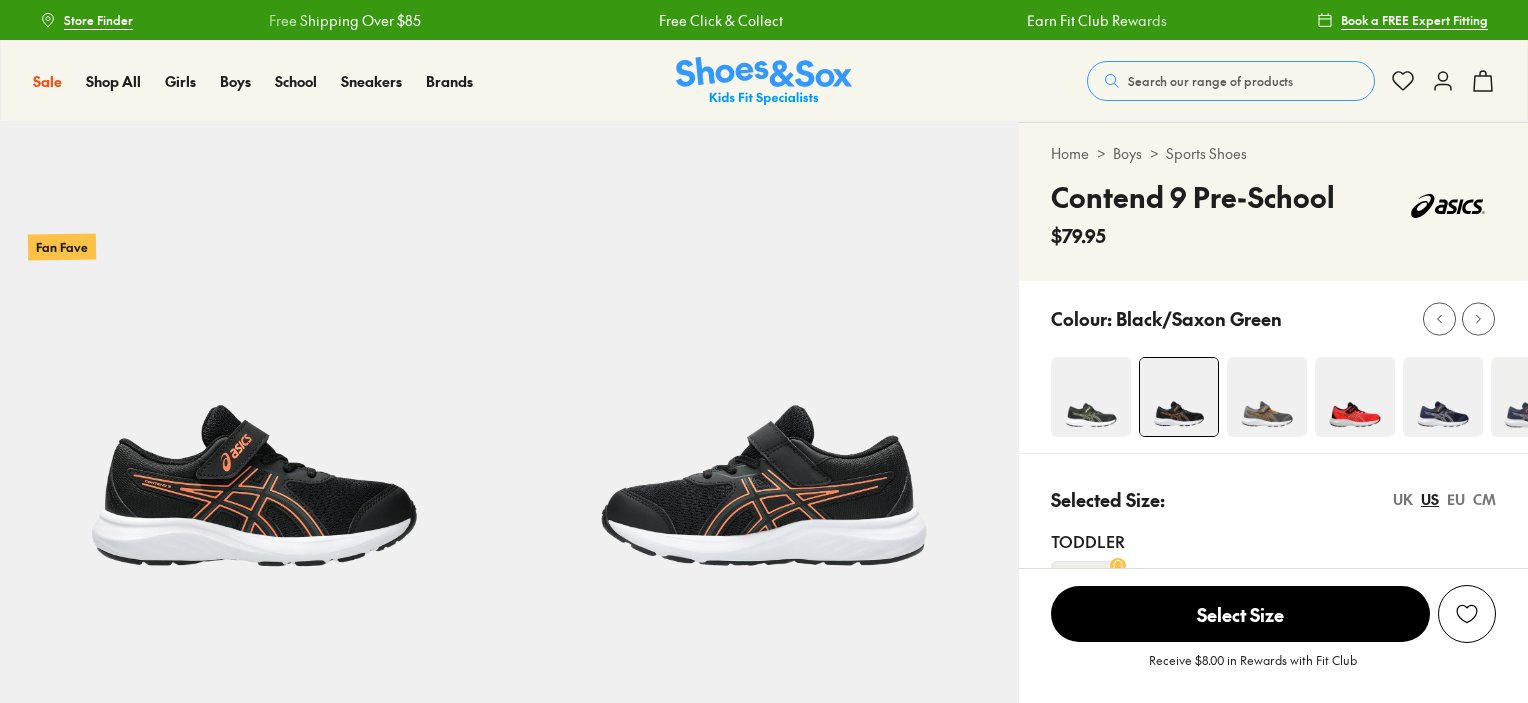 scroll, scrollTop: 0, scrollLeft: 0, axis: both 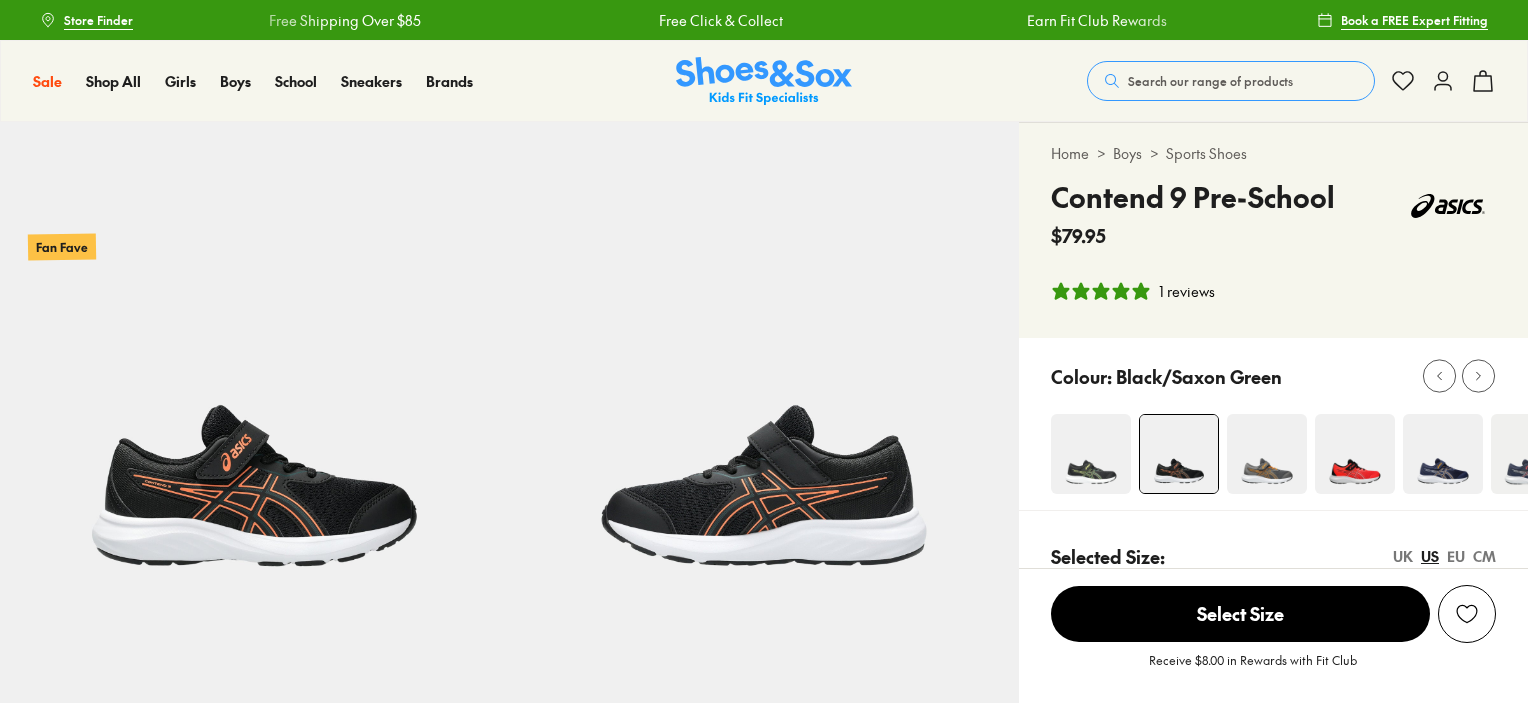 click on "Home
>
Boys
>
Sports Shoes
Contend 9 Pre-School
$79.95
1 reviews" at bounding box center (1273, 230) 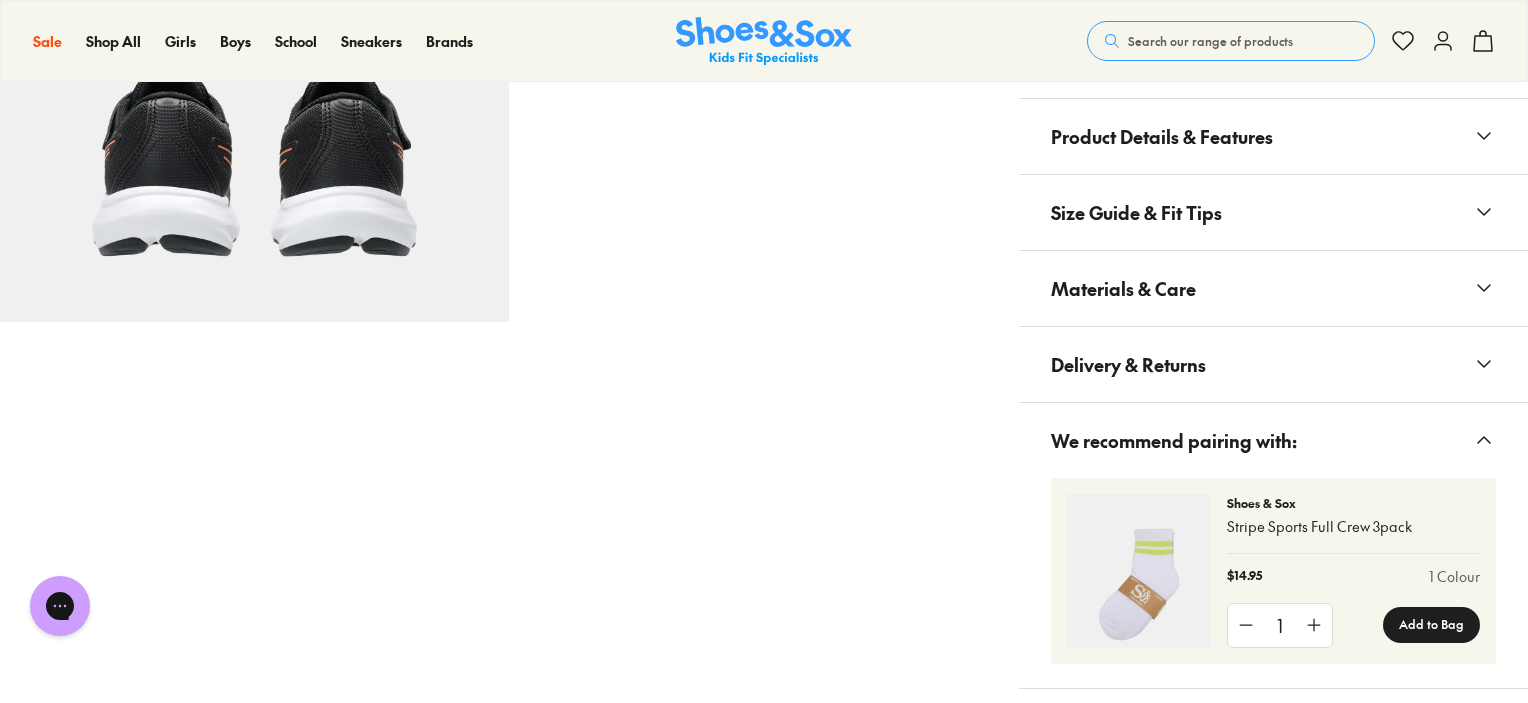 scroll, scrollTop: 1375, scrollLeft: 0, axis: vertical 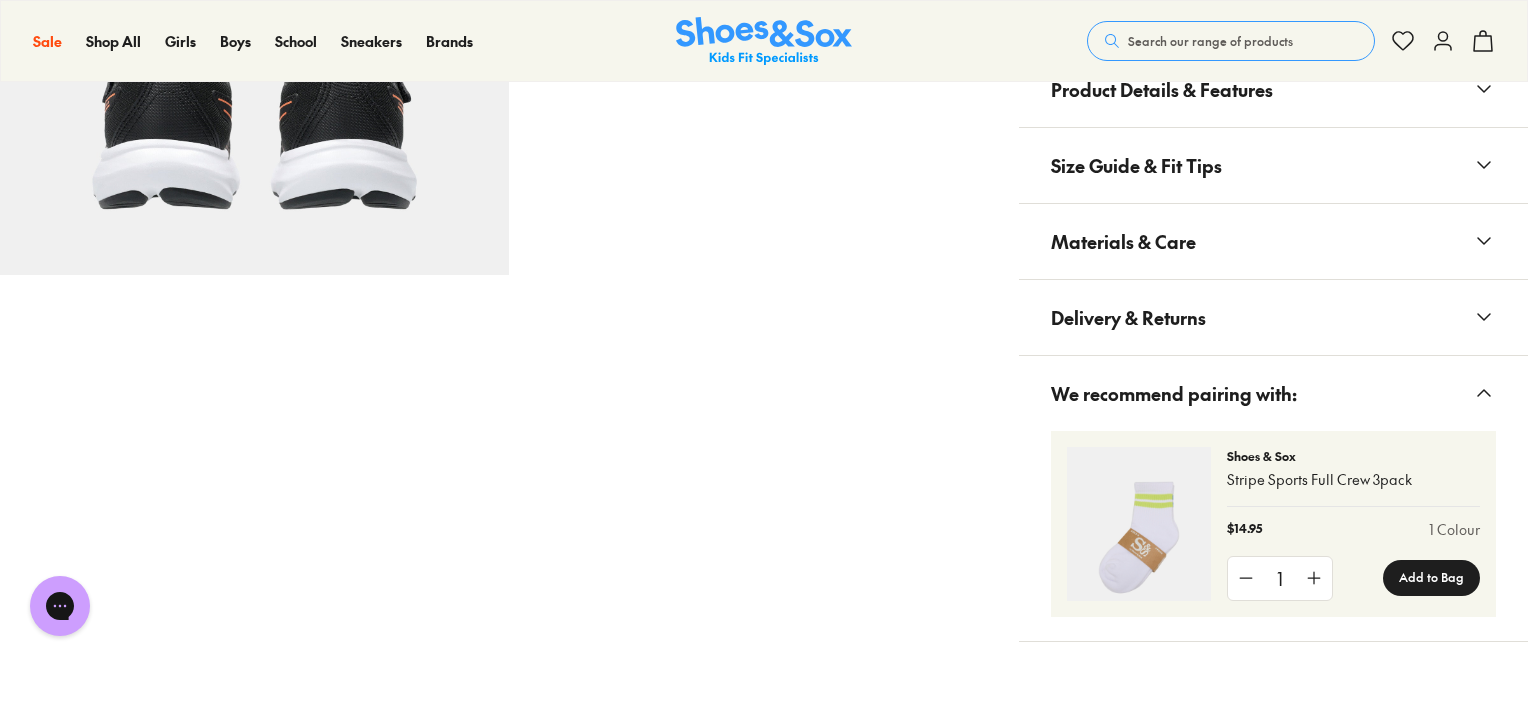 click on "Materials & Care" at bounding box center (1123, 241) 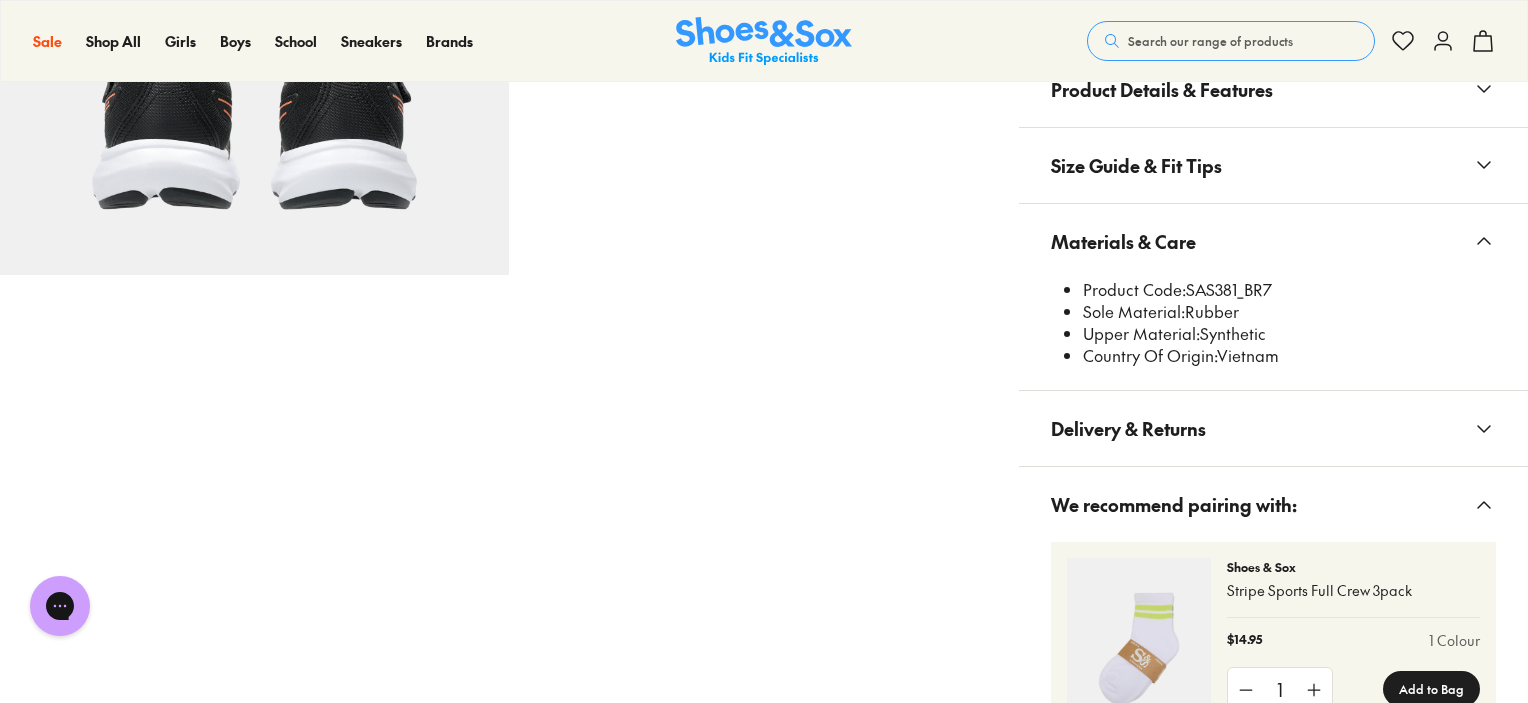 click on "Product Code:  SAS381_BR7" at bounding box center [1289, 290] 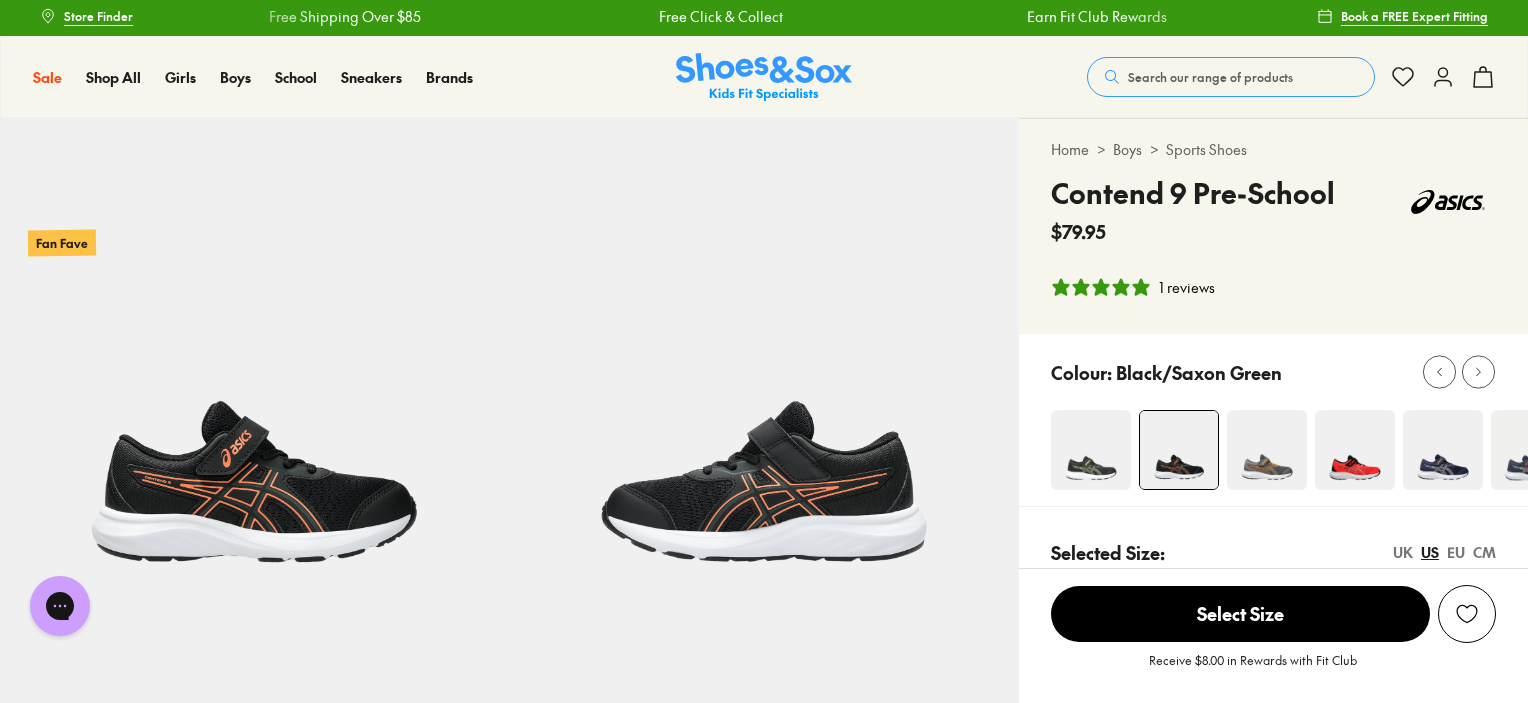 scroll, scrollTop: 0, scrollLeft: 0, axis: both 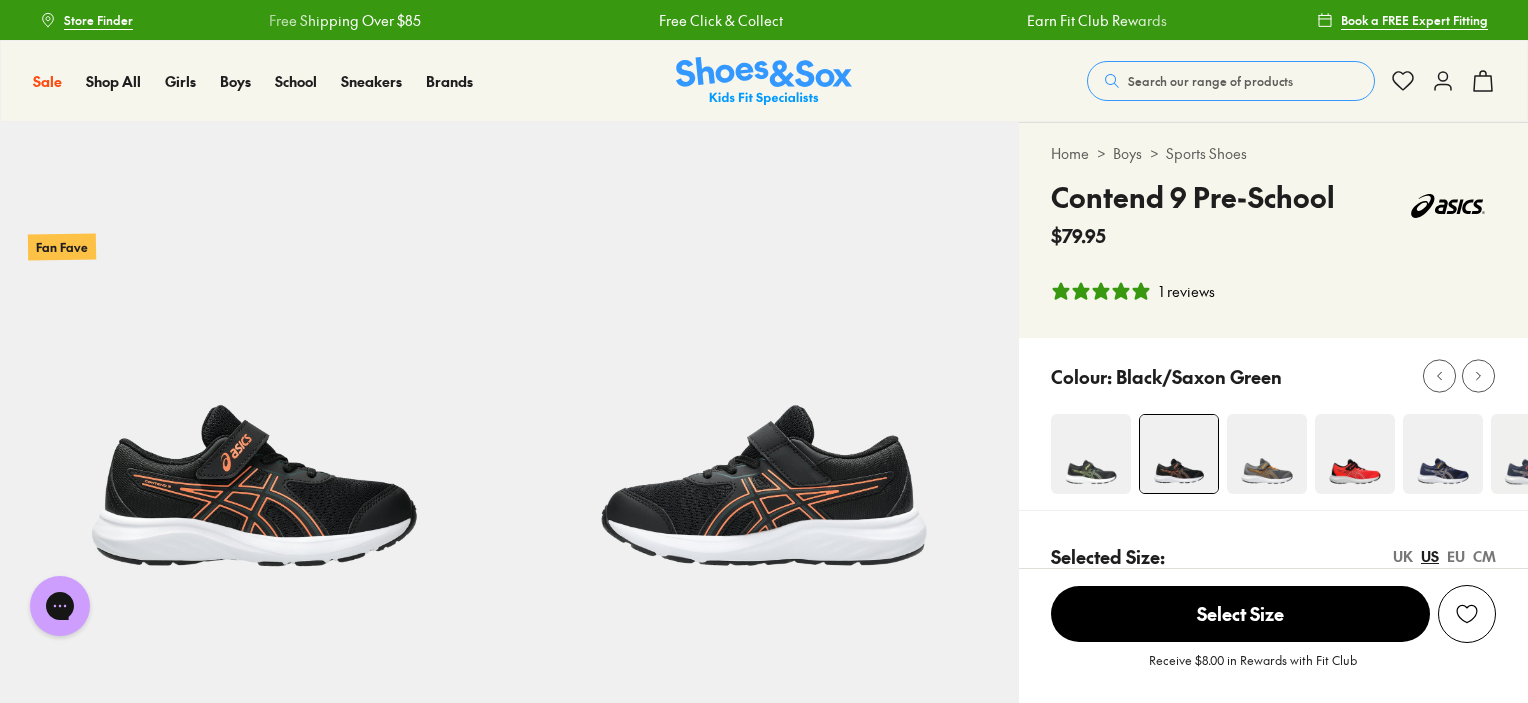 click at bounding box center [1355, 454] 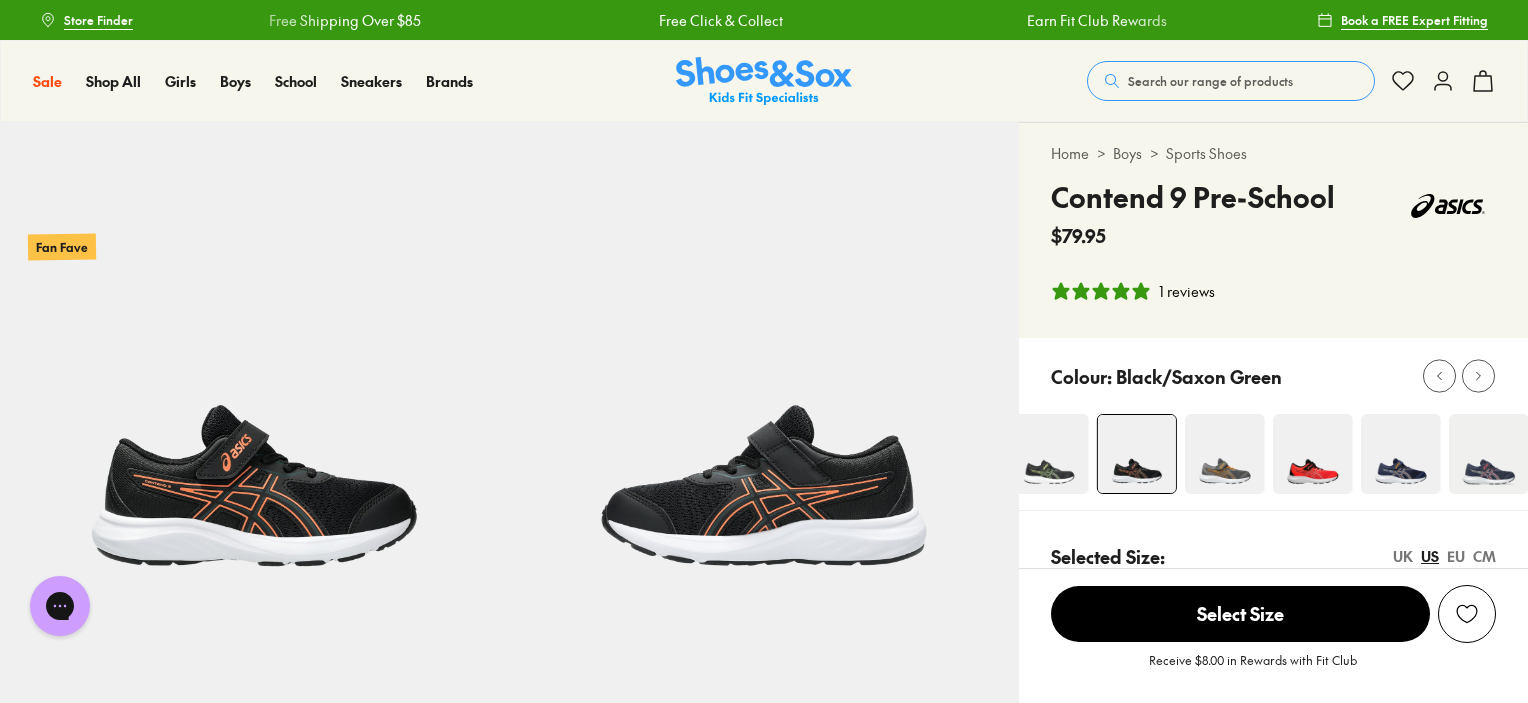 click at bounding box center [1313, 454] 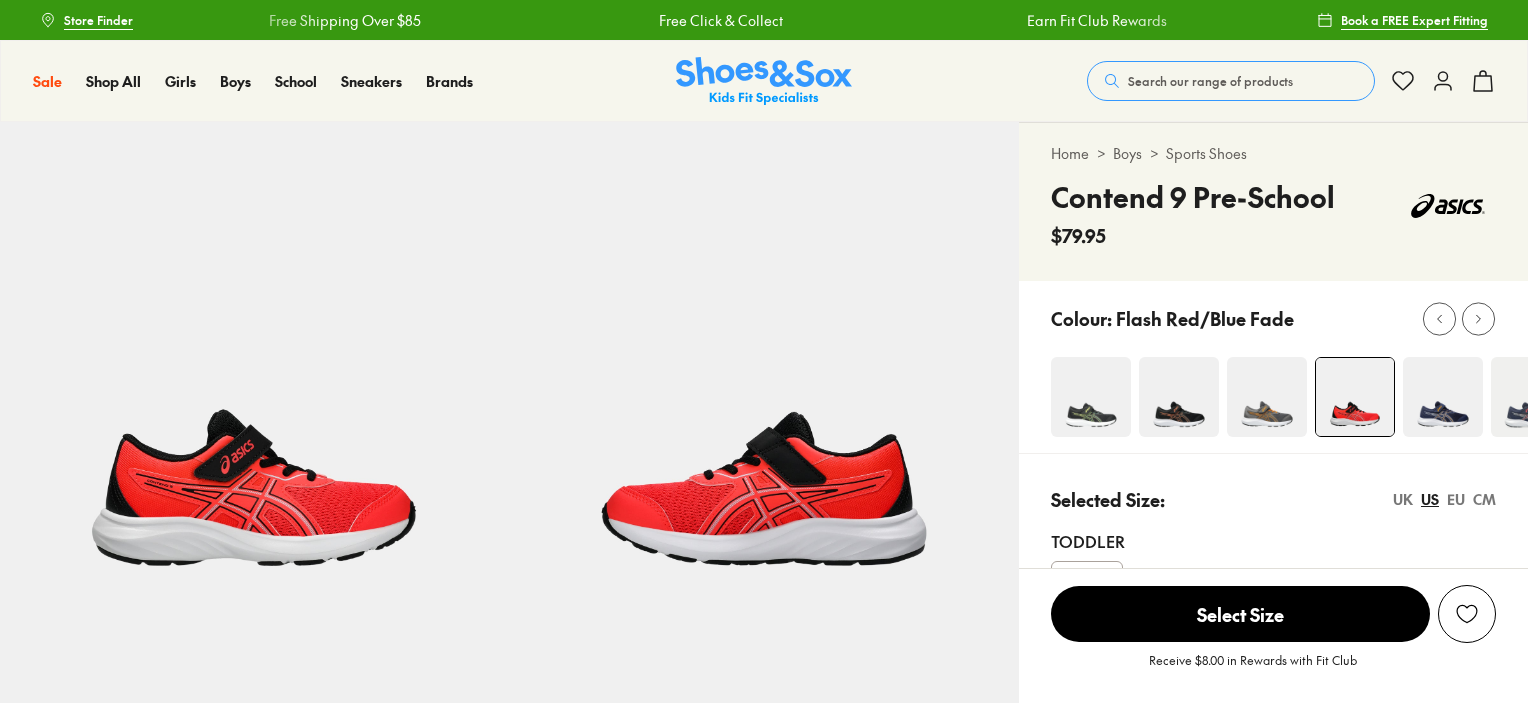 click on "Selected Size:   UK US EU CM Toddler 010 Younger 011 012 013 1 2 3 Bigger Sizes" at bounding box center [1273, 632] 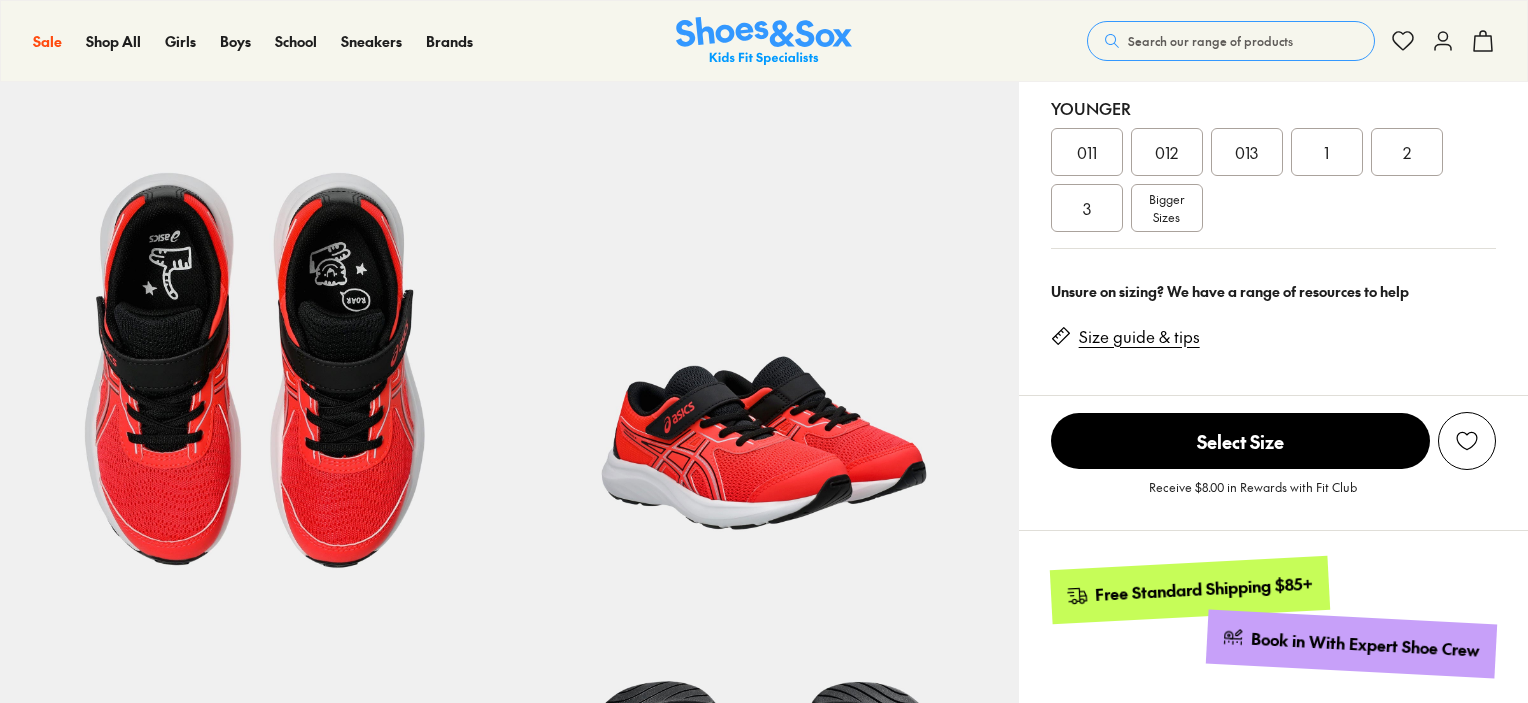 scroll, scrollTop: 1000, scrollLeft: 0, axis: vertical 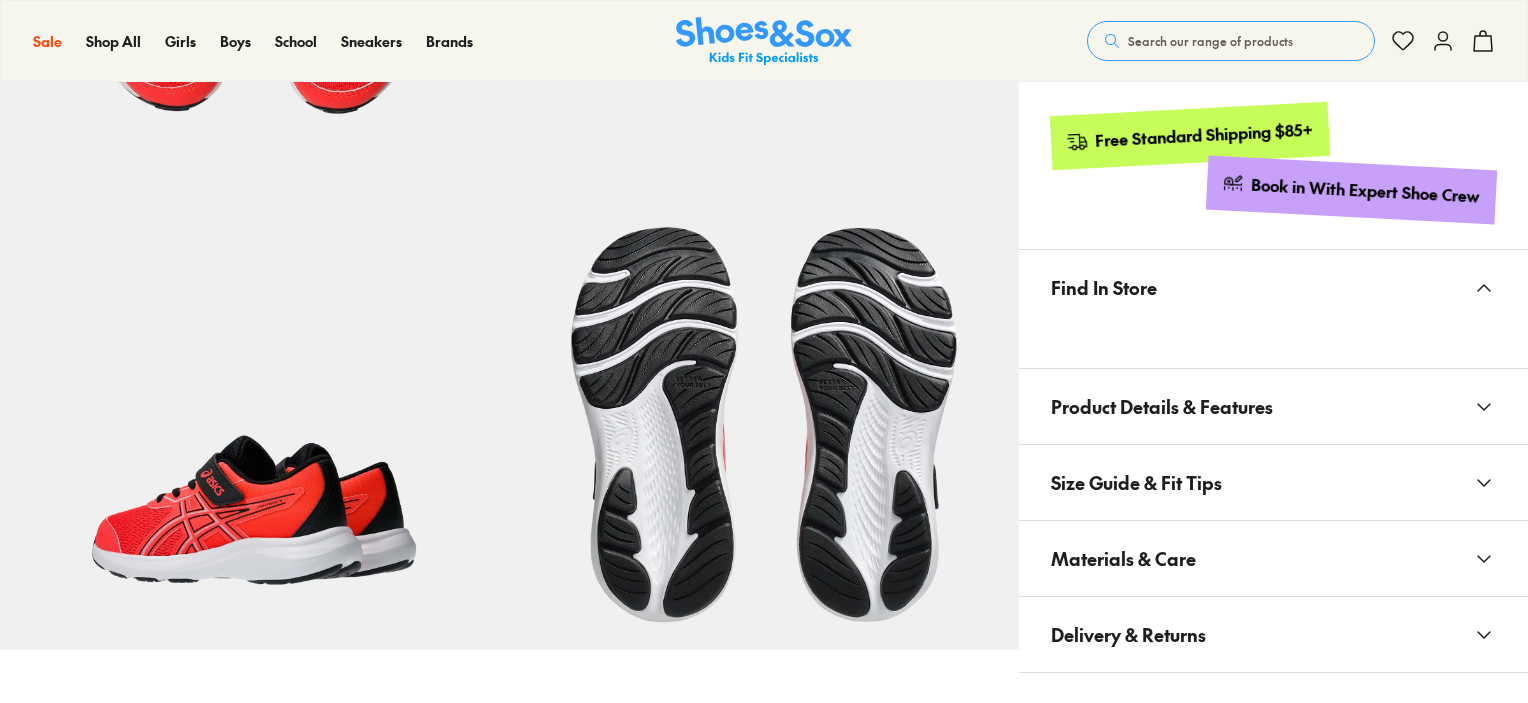 select on "*" 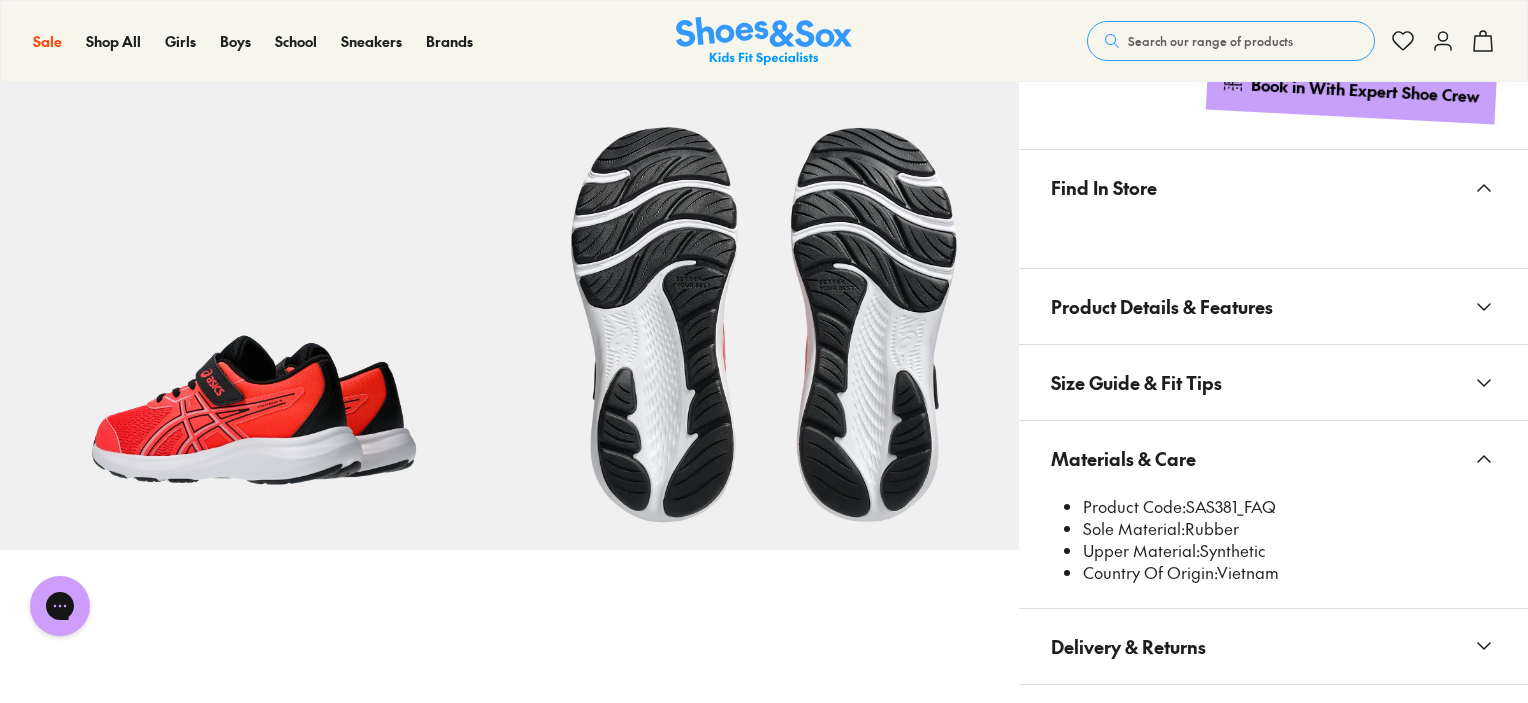 scroll, scrollTop: 0, scrollLeft: 0, axis: both 